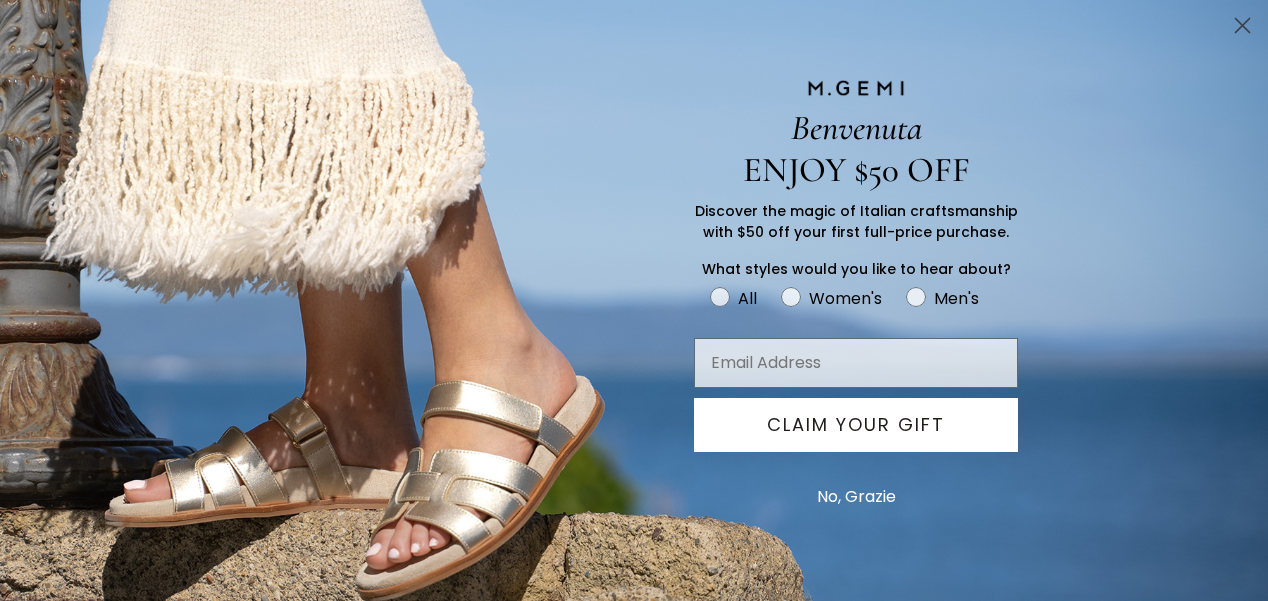 scroll, scrollTop: 0, scrollLeft: 0, axis: both 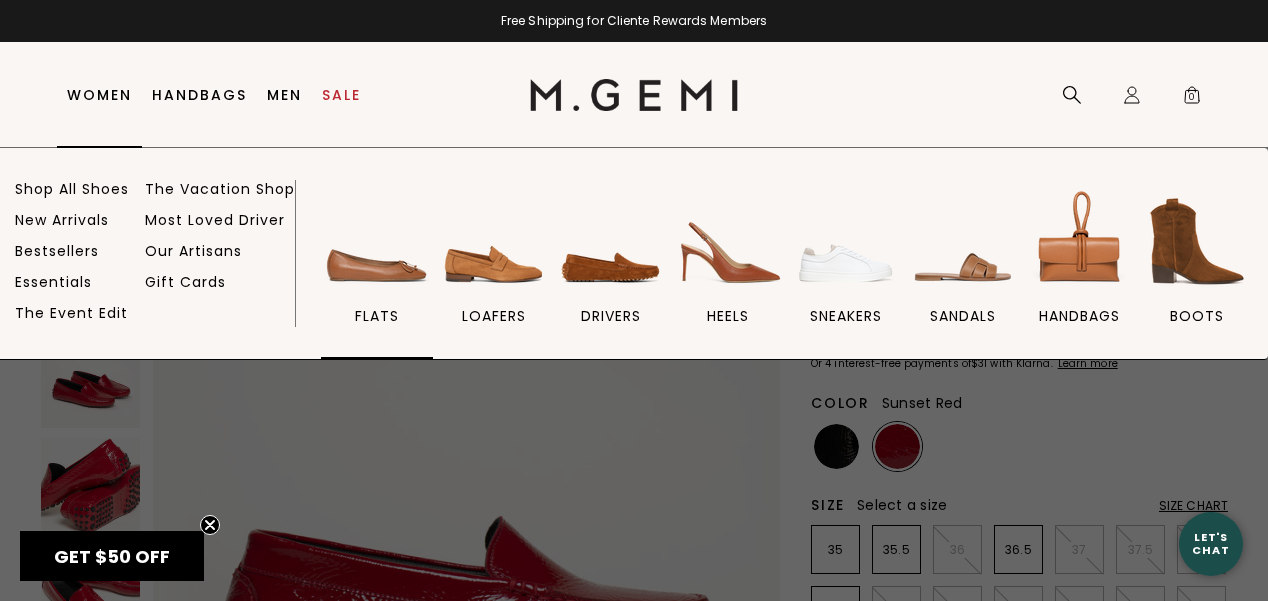 click at bounding box center [377, 241] 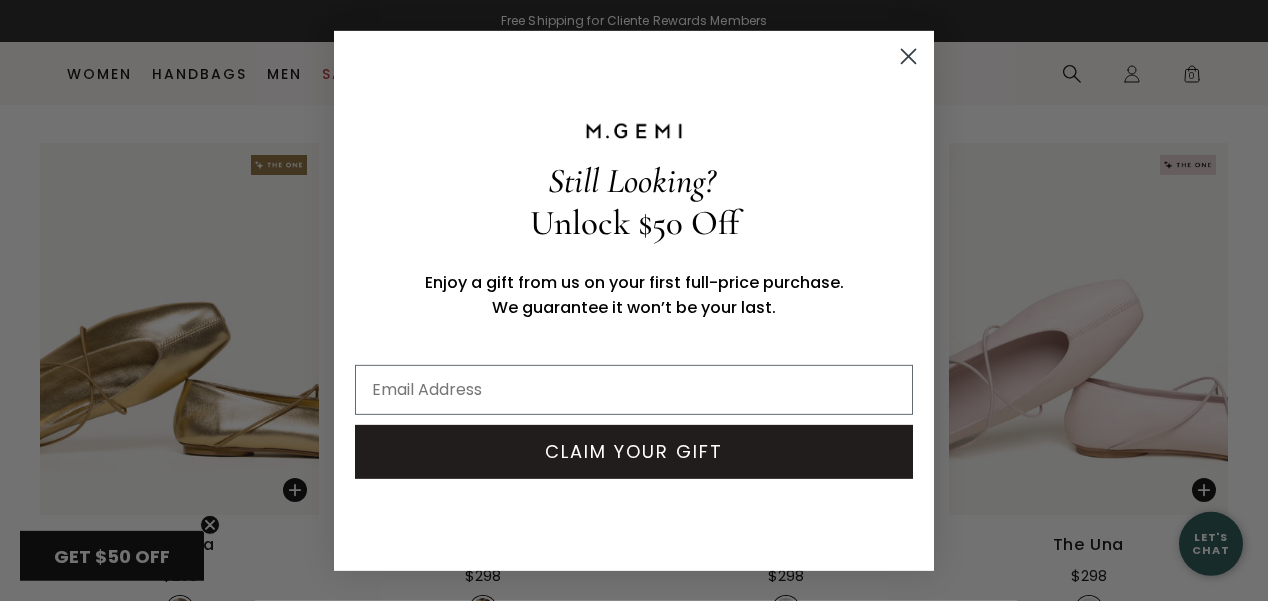 scroll, scrollTop: 4679, scrollLeft: 0, axis: vertical 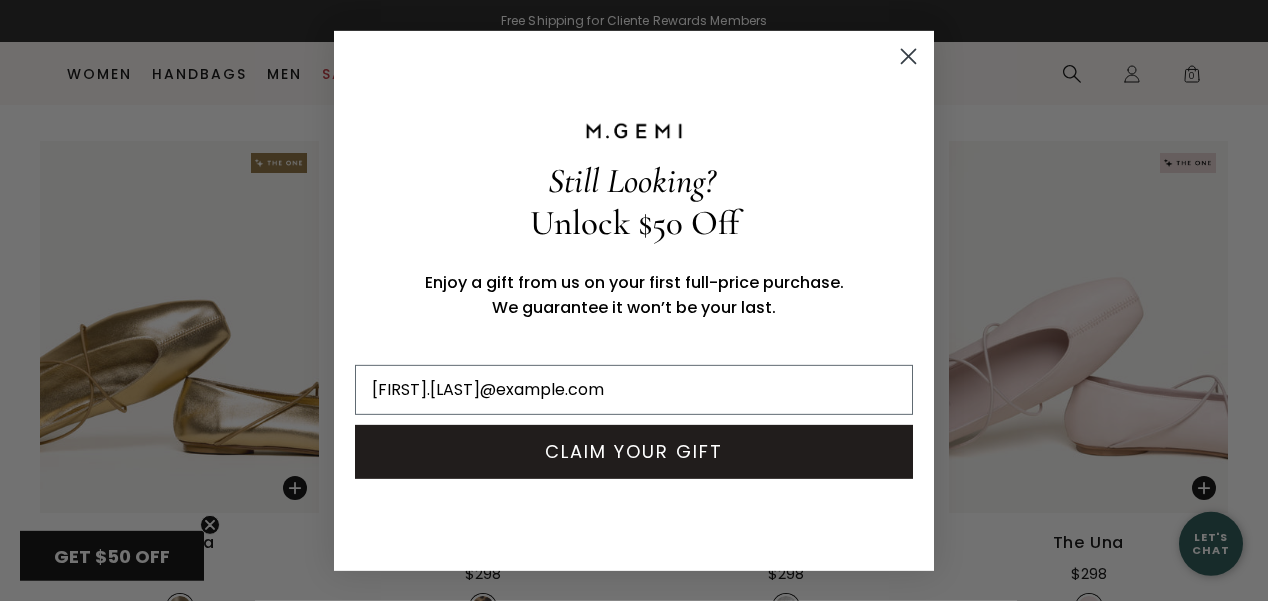 type on "blooms.chanda@gmail.com" 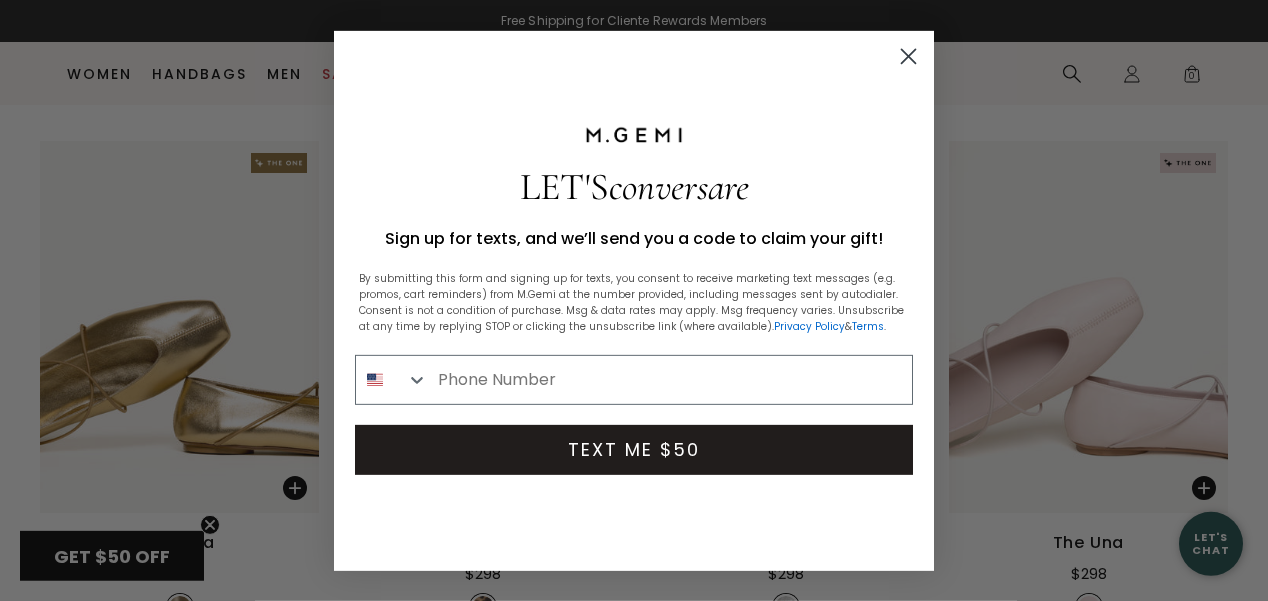 click 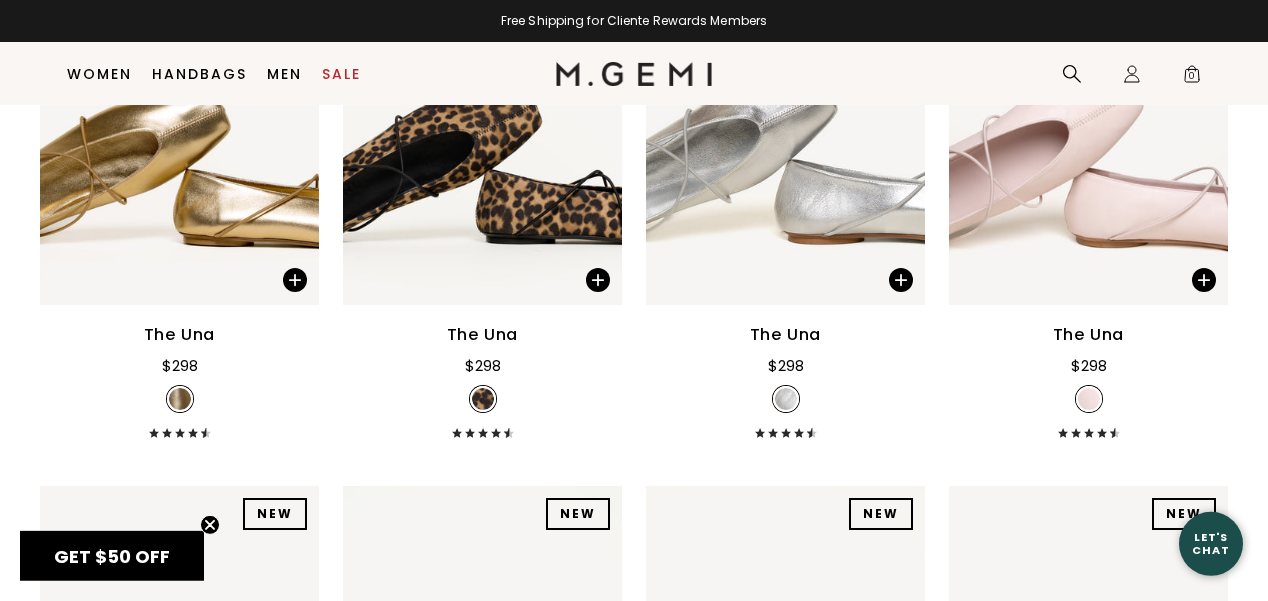 scroll, scrollTop: 4889, scrollLeft: 0, axis: vertical 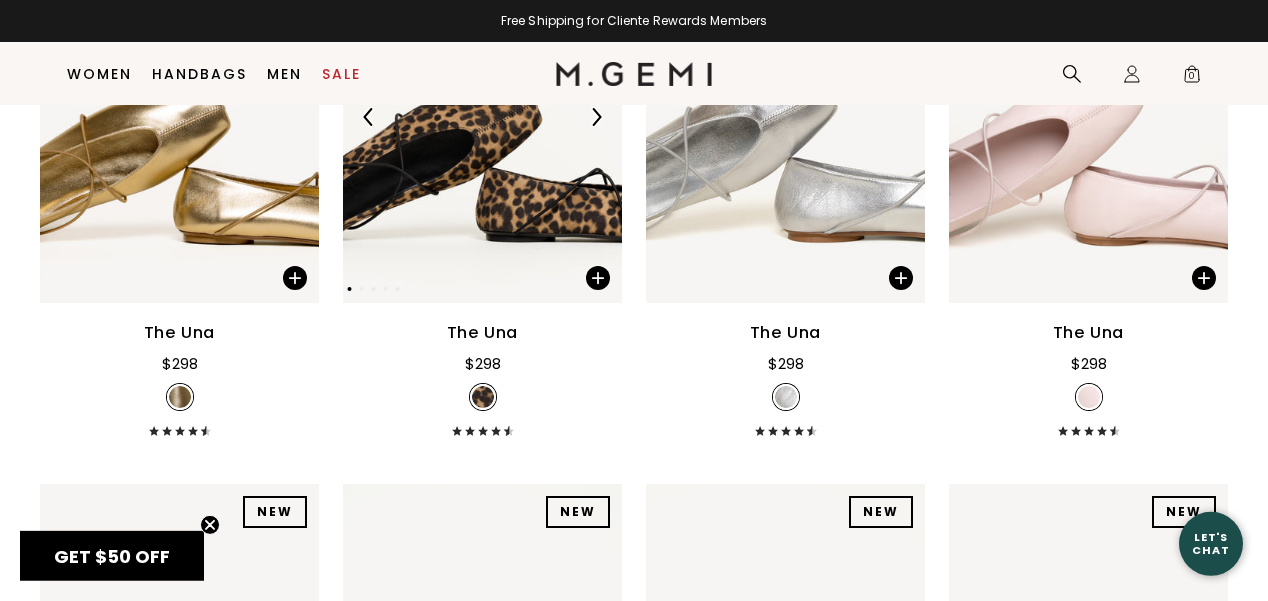 click at bounding box center [482, 117] 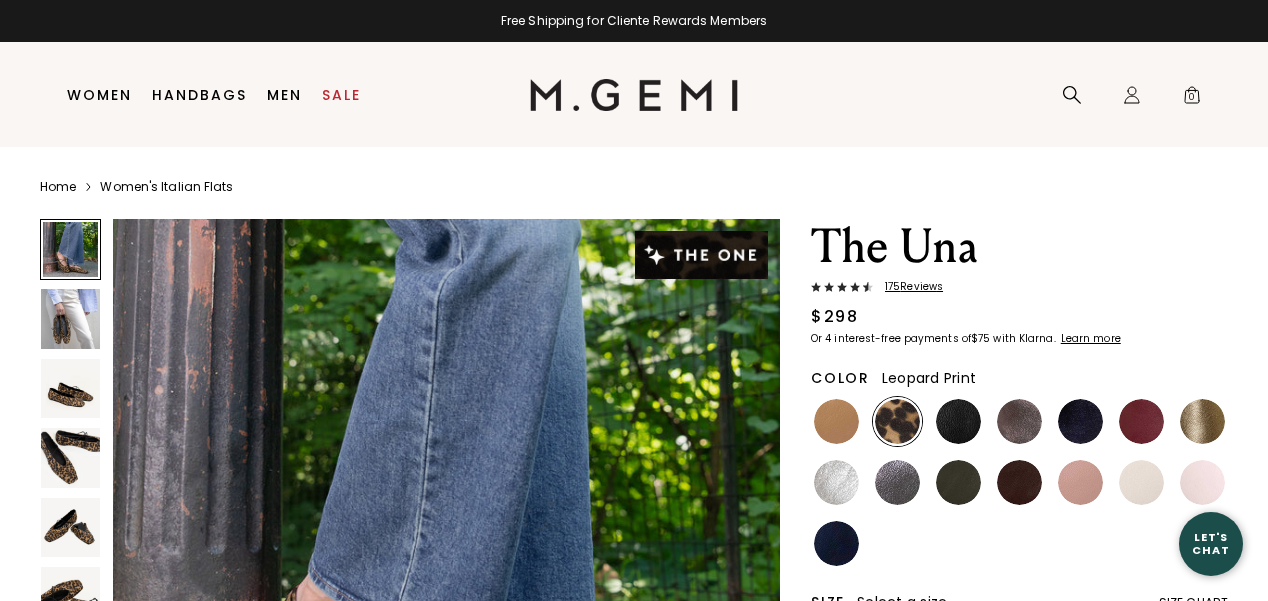 scroll, scrollTop: 0, scrollLeft: 0, axis: both 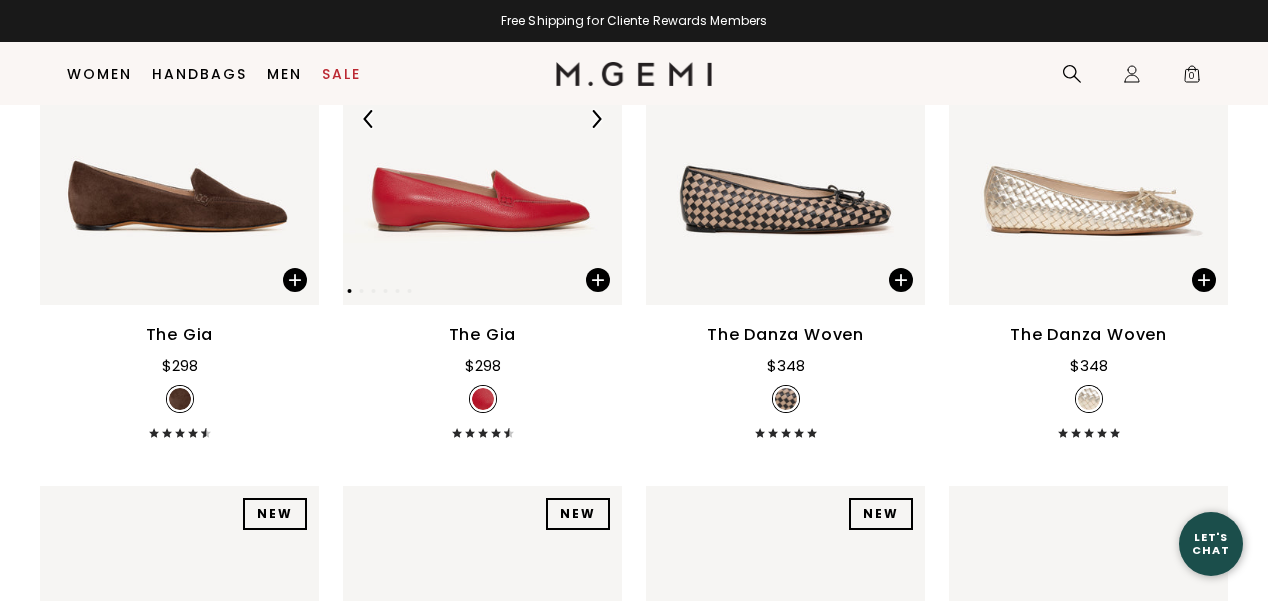 click at bounding box center [482, 119] 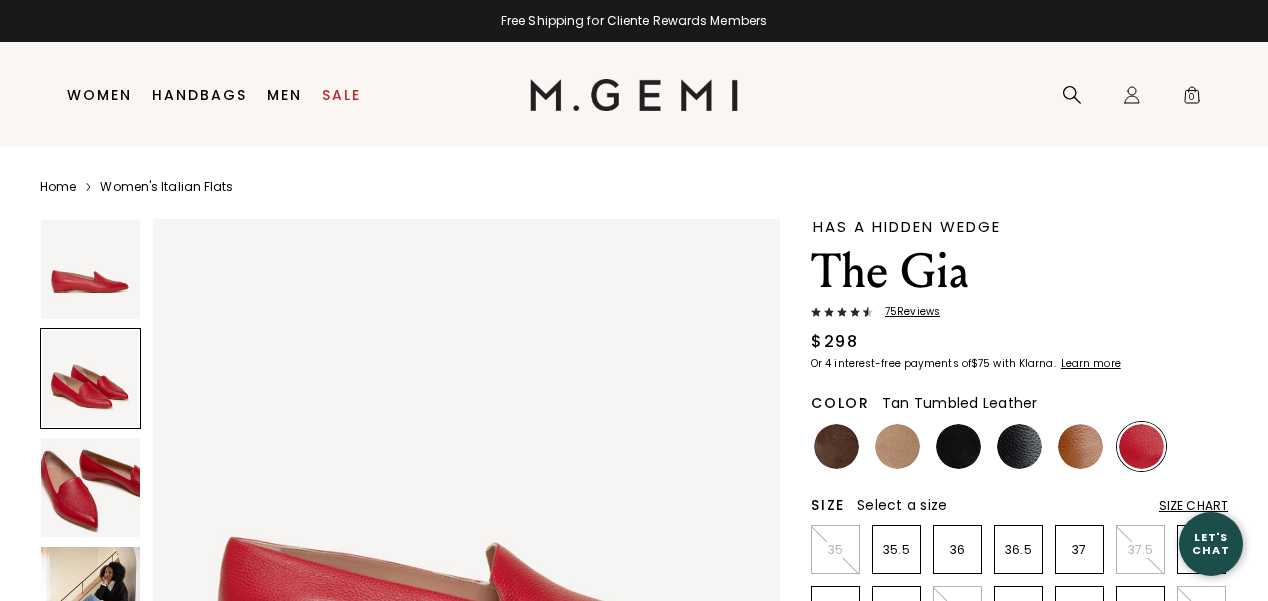 scroll, scrollTop: 0, scrollLeft: 0, axis: both 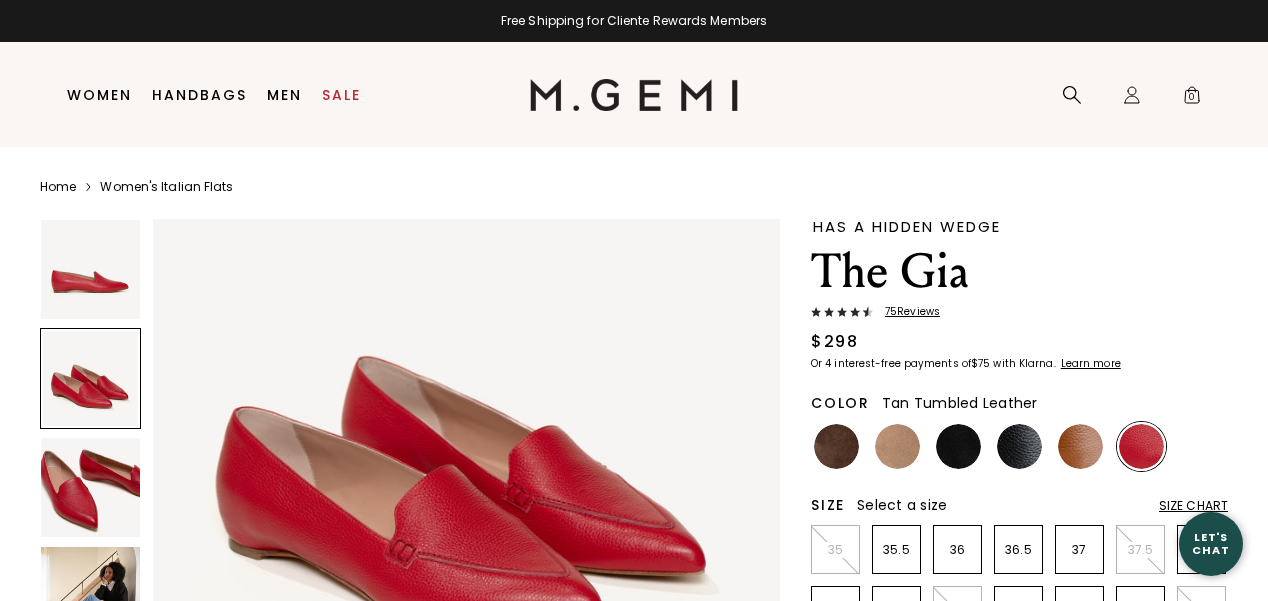 click at bounding box center (1080, 446) 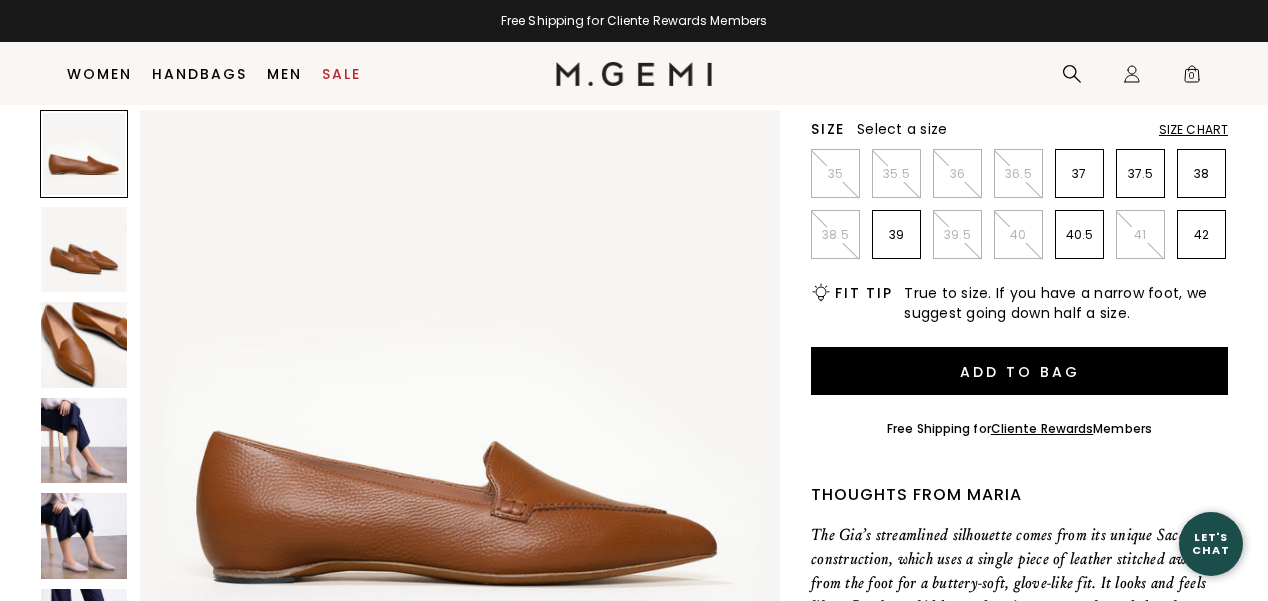 scroll, scrollTop: 0, scrollLeft: 0, axis: both 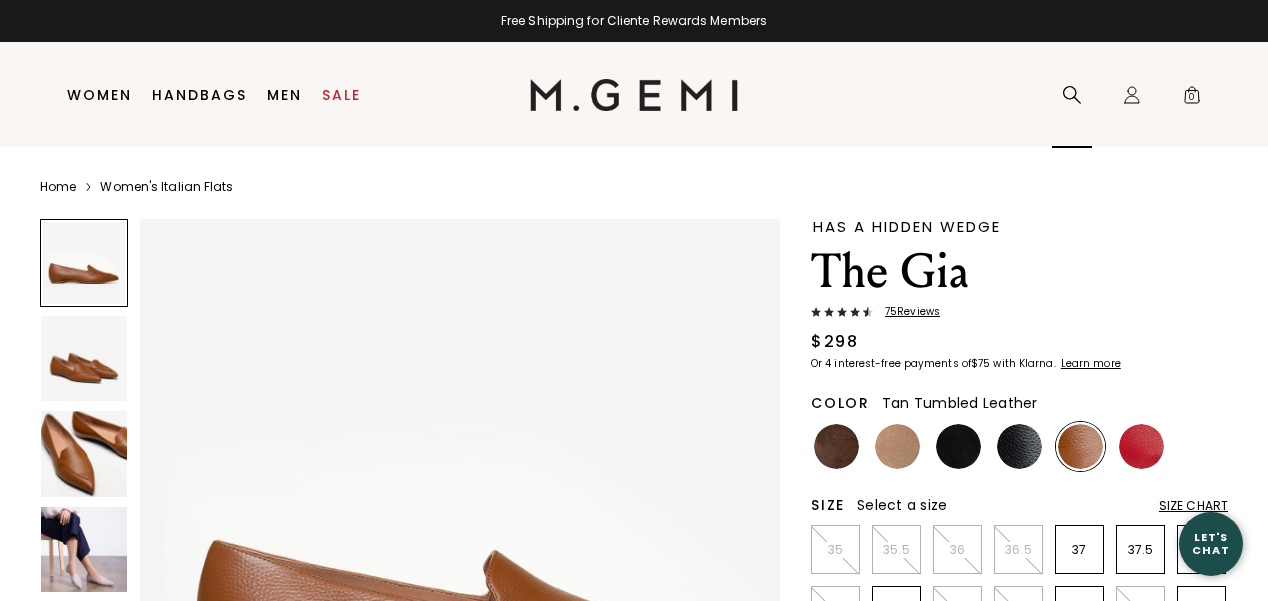 click 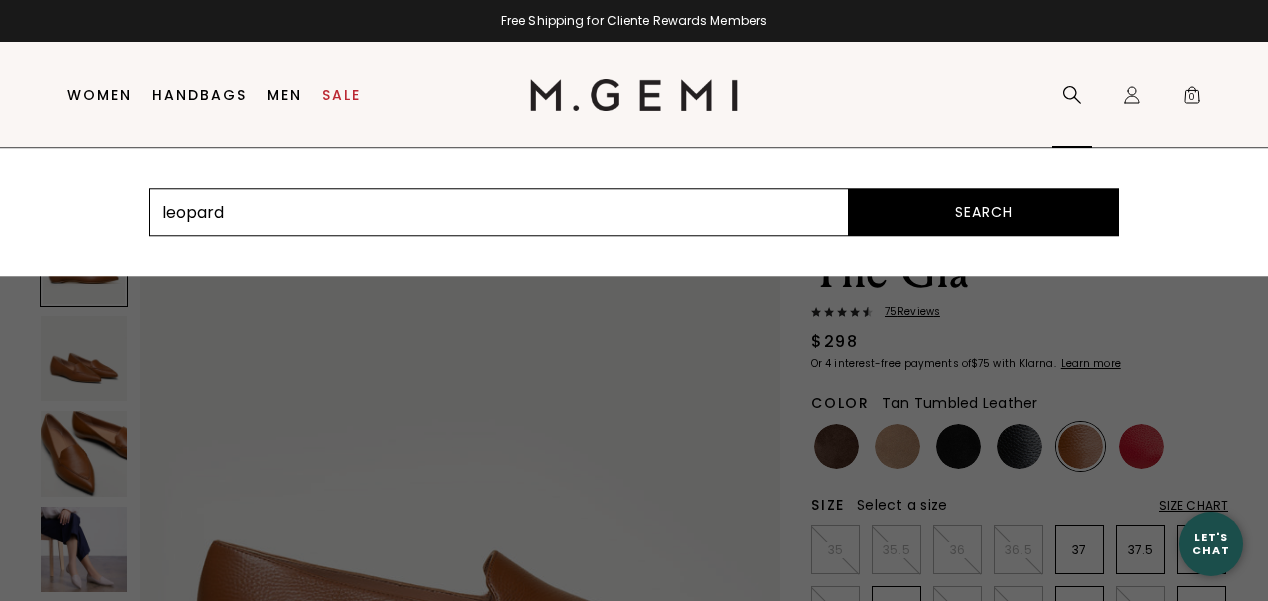 type on "leopard" 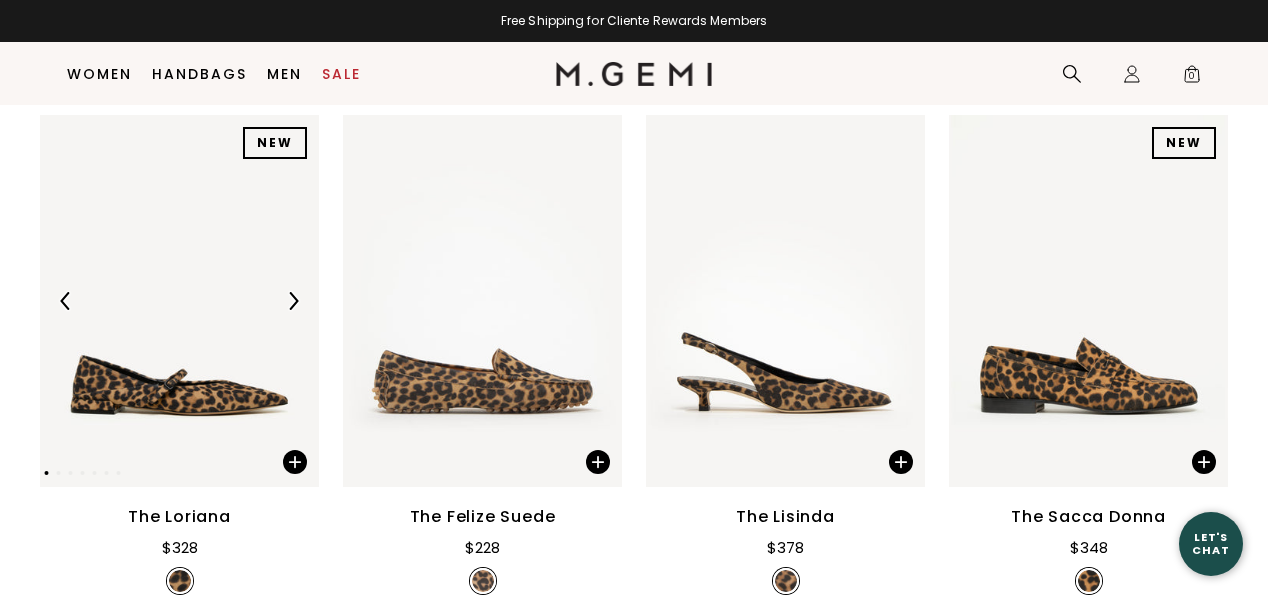 scroll, scrollTop: 744, scrollLeft: 0, axis: vertical 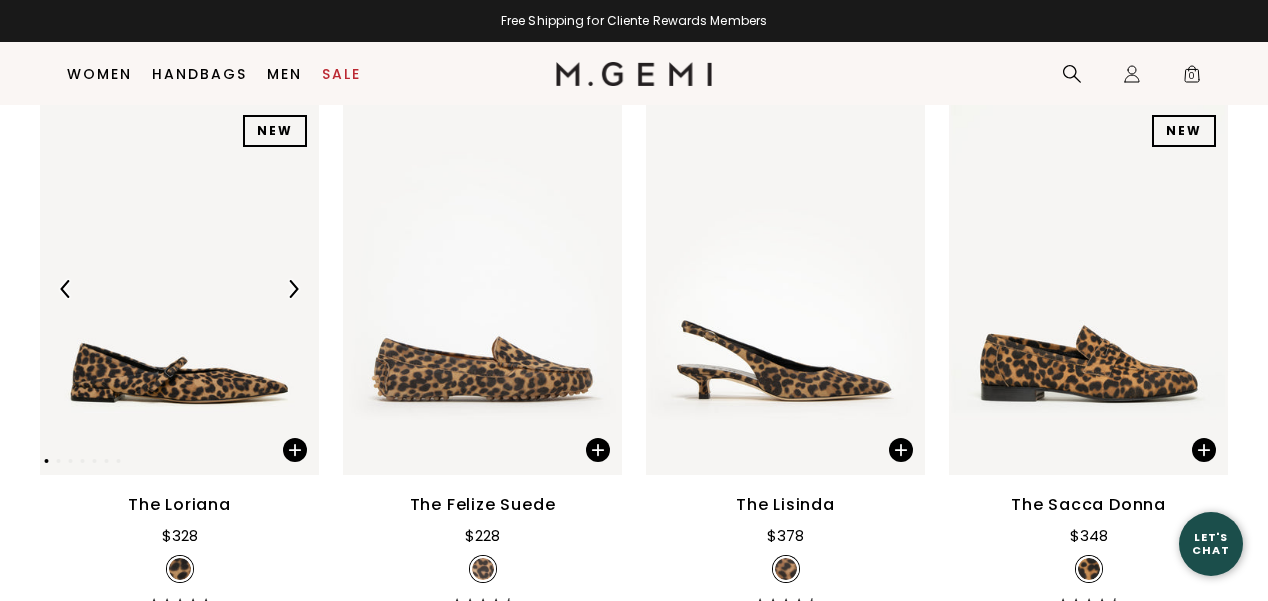 click at bounding box center [179, 289] 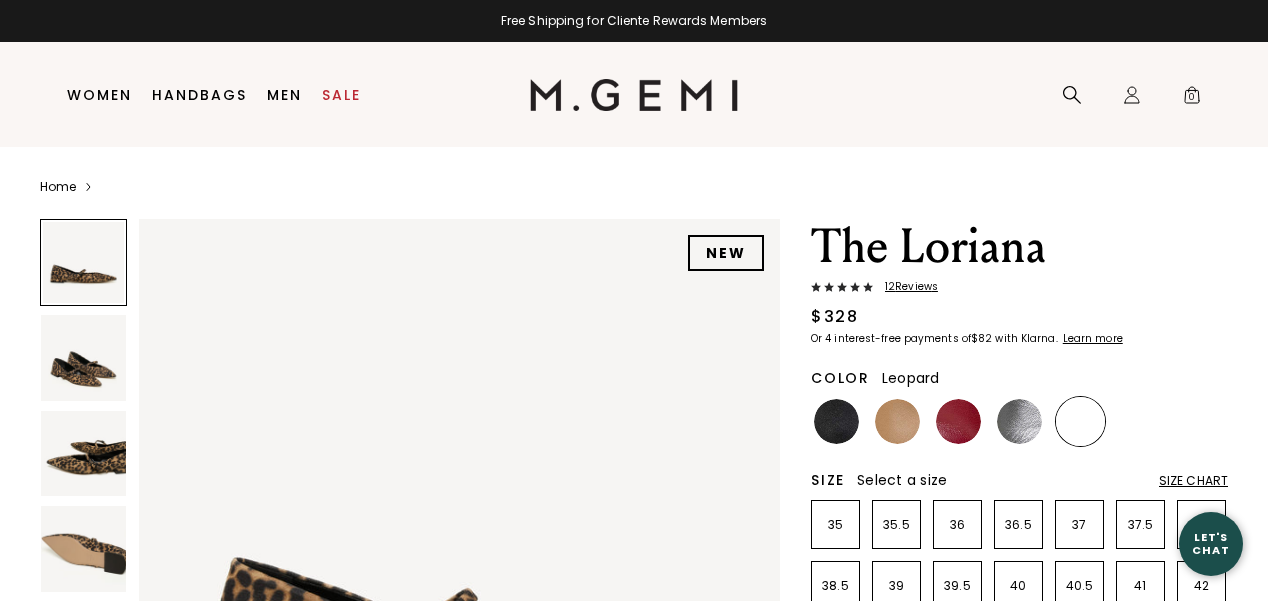 scroll, scrollTop: 0, scrollLeft: 0, axis: both 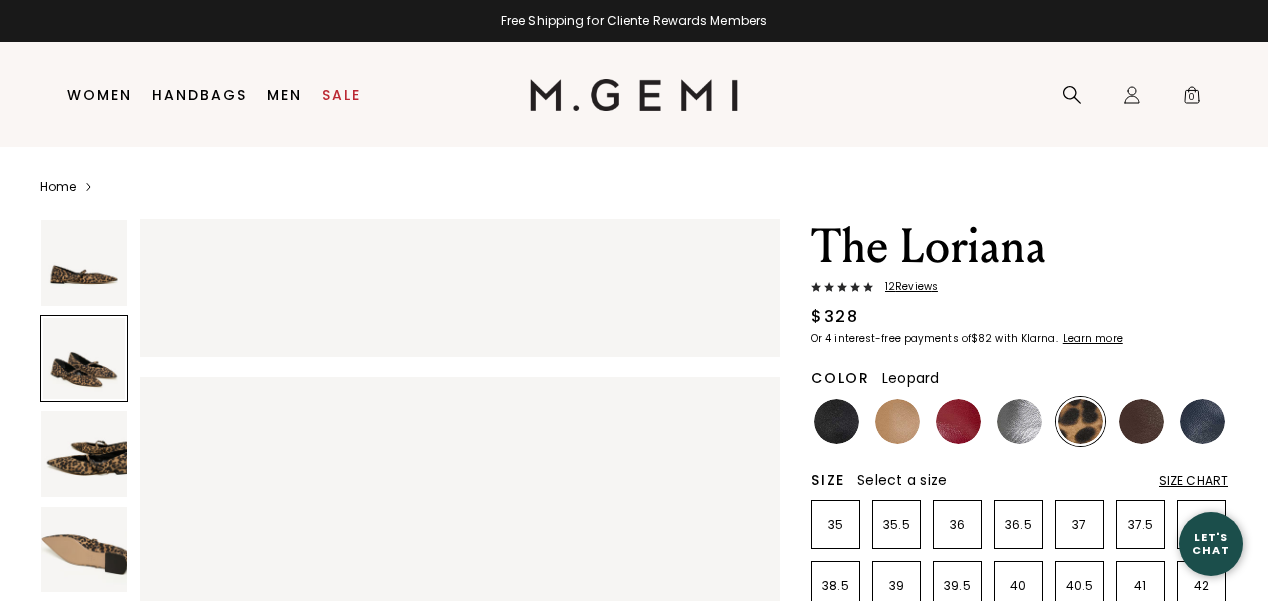 click at bounding box center [84, 359] 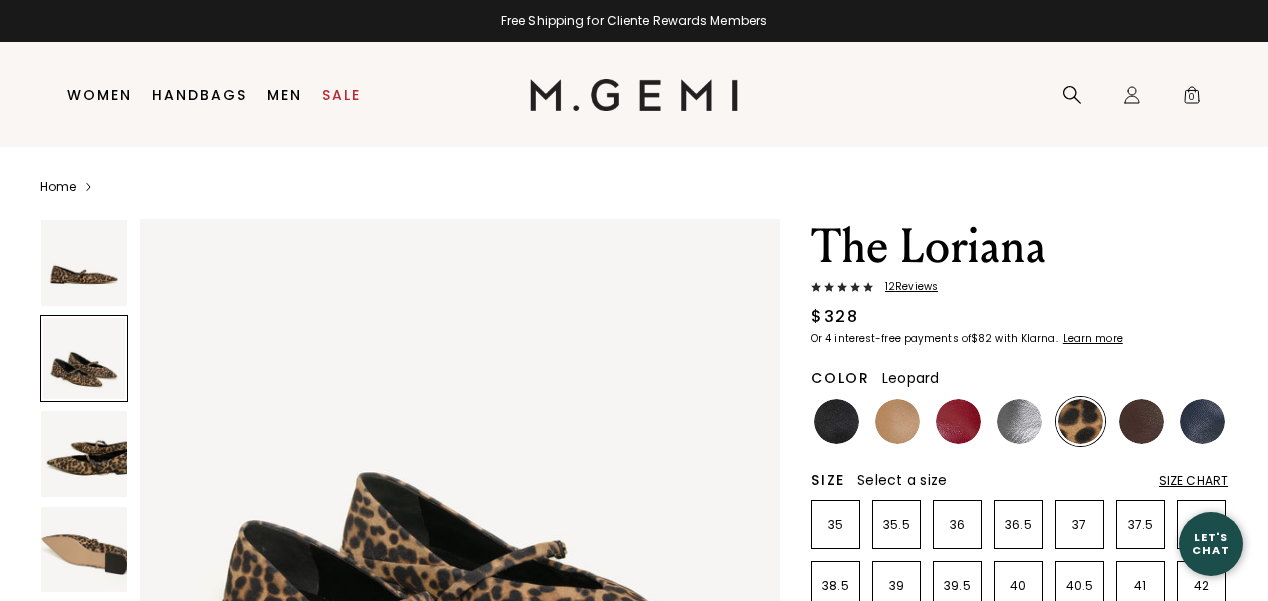 scroll, scrollTop: 681, scrollLeft: 0, axis: vertical 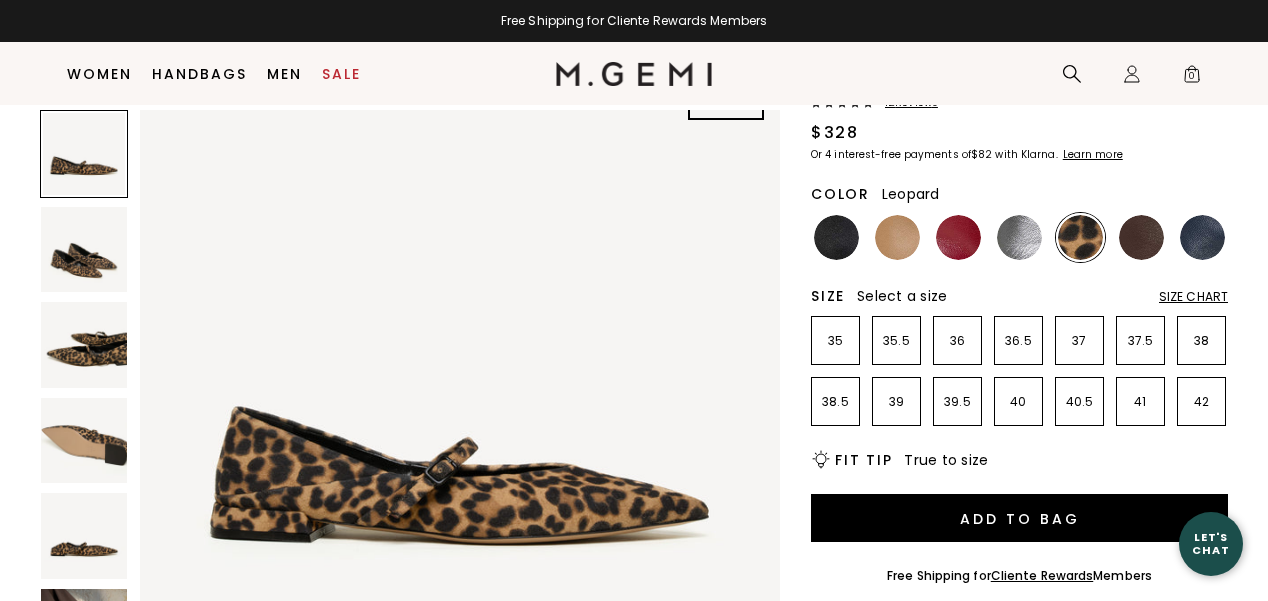 click on "Size Chart" at bounding box center [1193, 297] 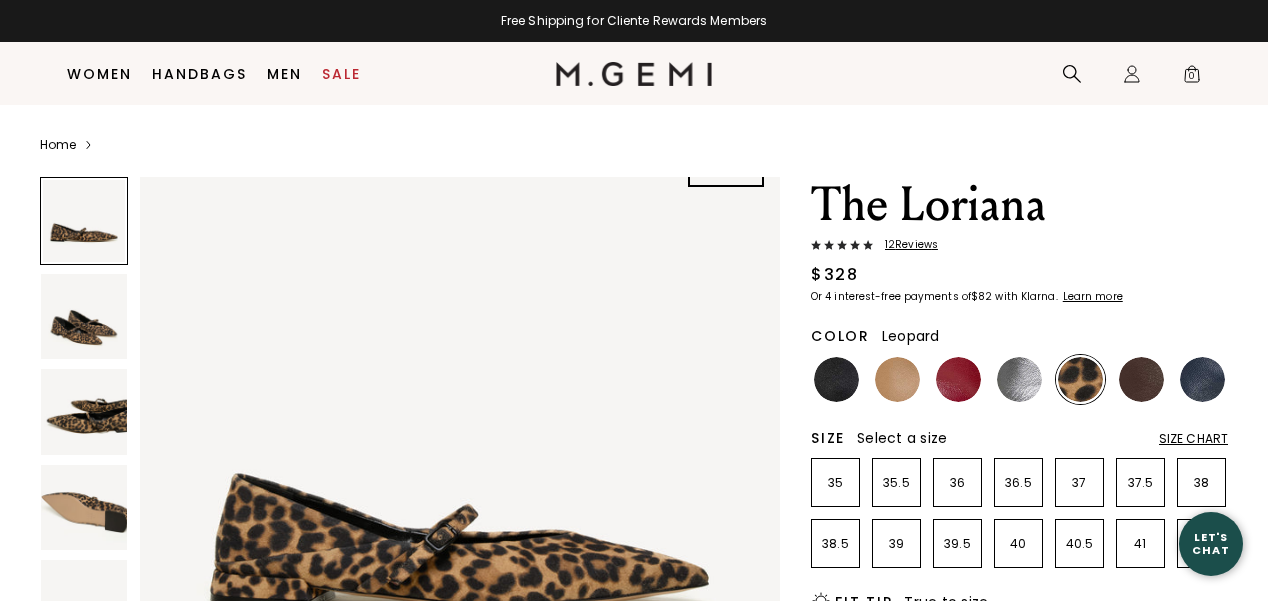 scroll, scrollTop: 42, scrollLeft: 0, axis: vertical 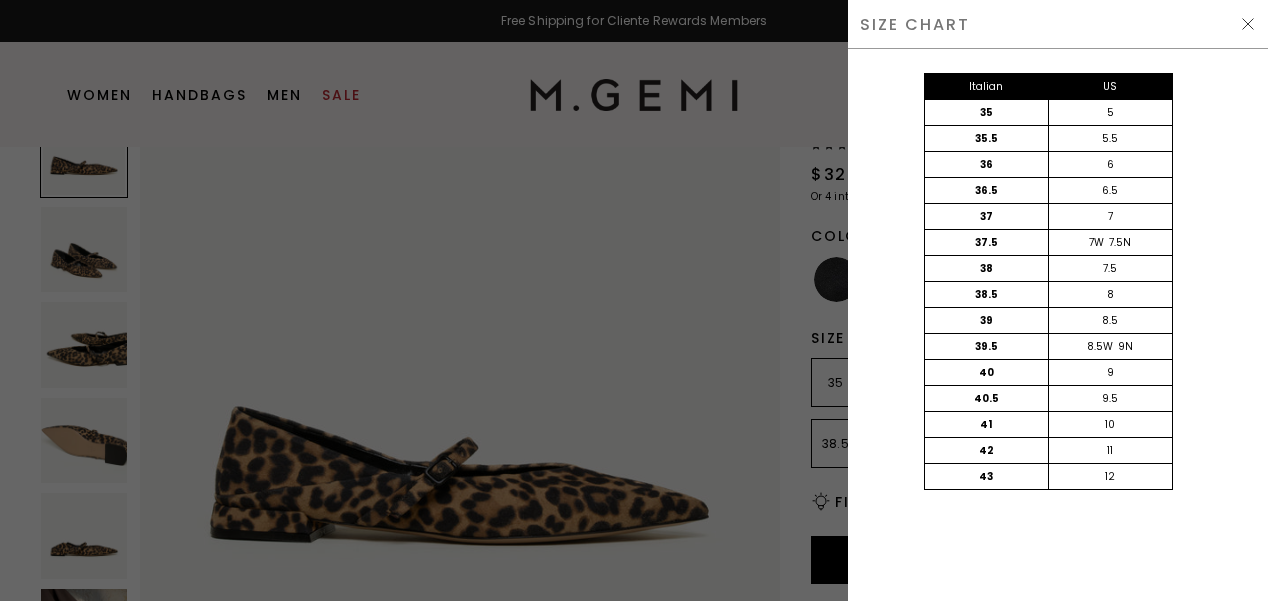 click at bounding box center [1248, 24] 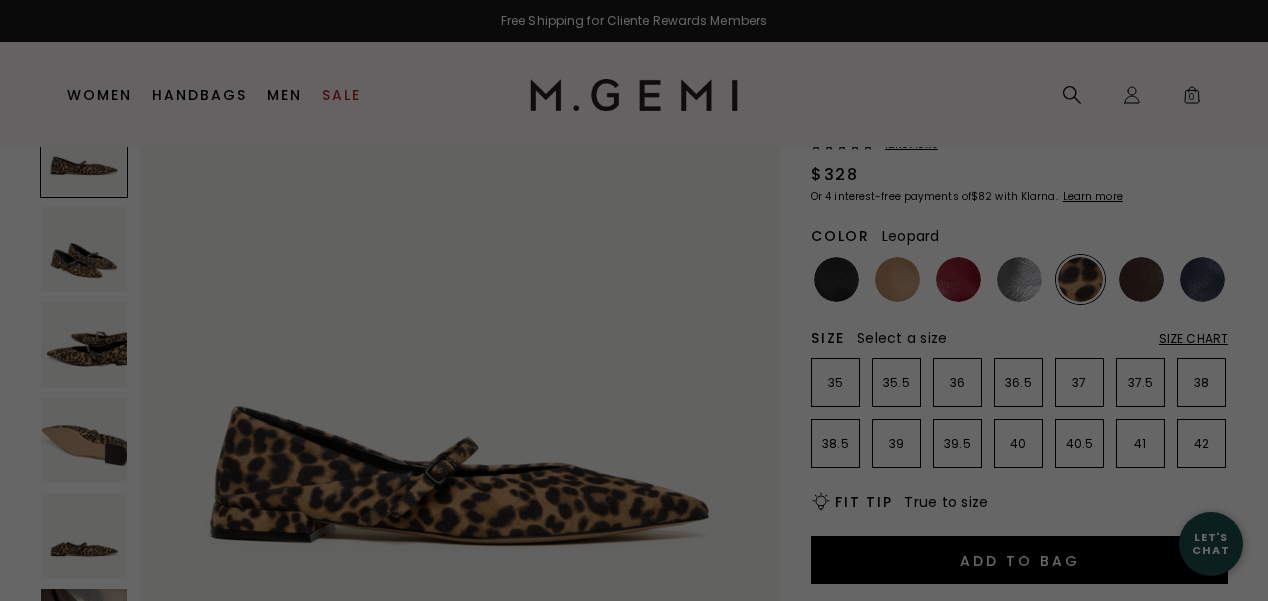 scroll, scrollTop: 106, scrollLeft: 0, axis: vertical 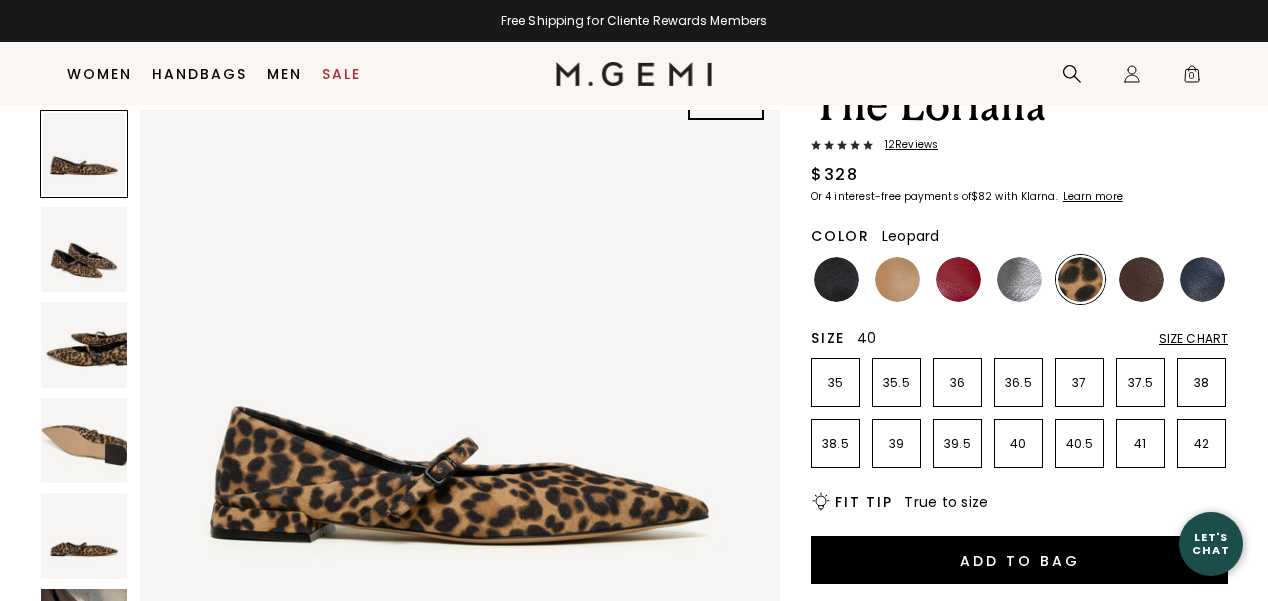 click on "40" at bounding box center (1018, 444) 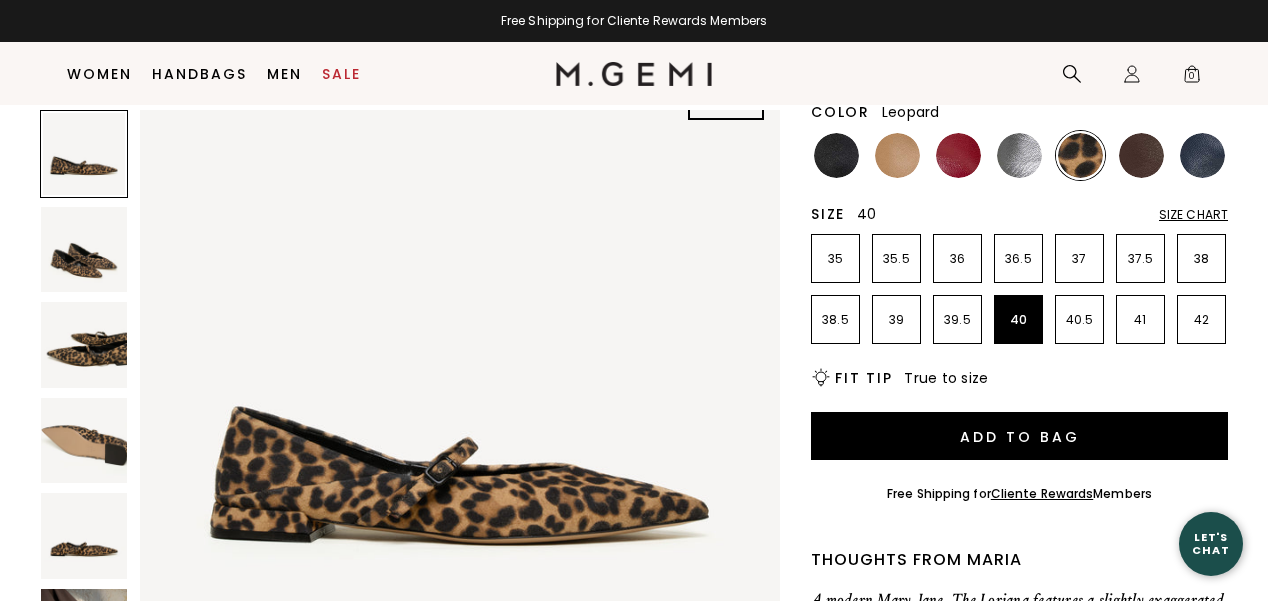 scroll, scrollTop: 230, scrollLeft: 0, axis: vertical 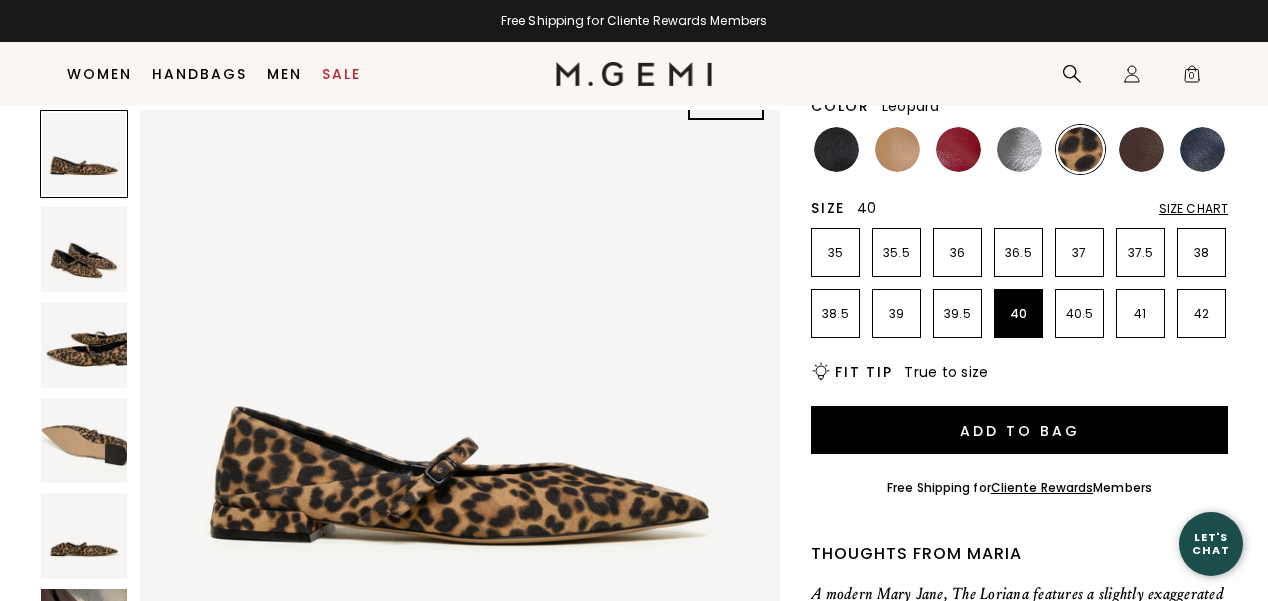 click on "Add to Bag" at bounding box center (1019, 430) 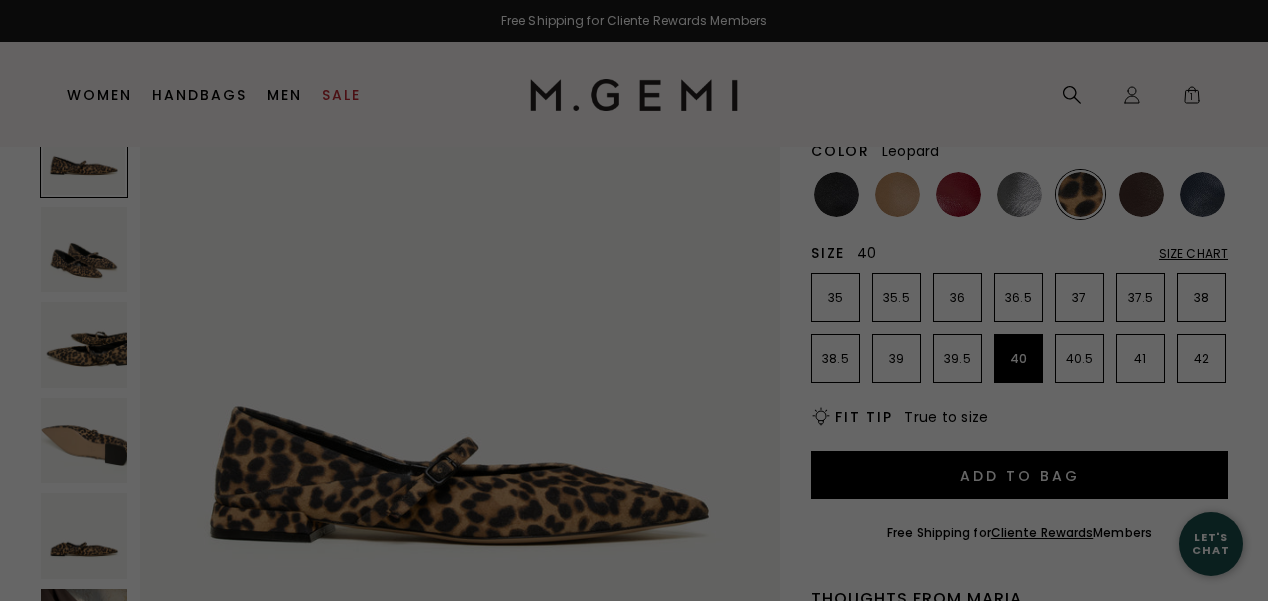 scroll, scrollTop: 0, scrollLeft: 0, axis: both 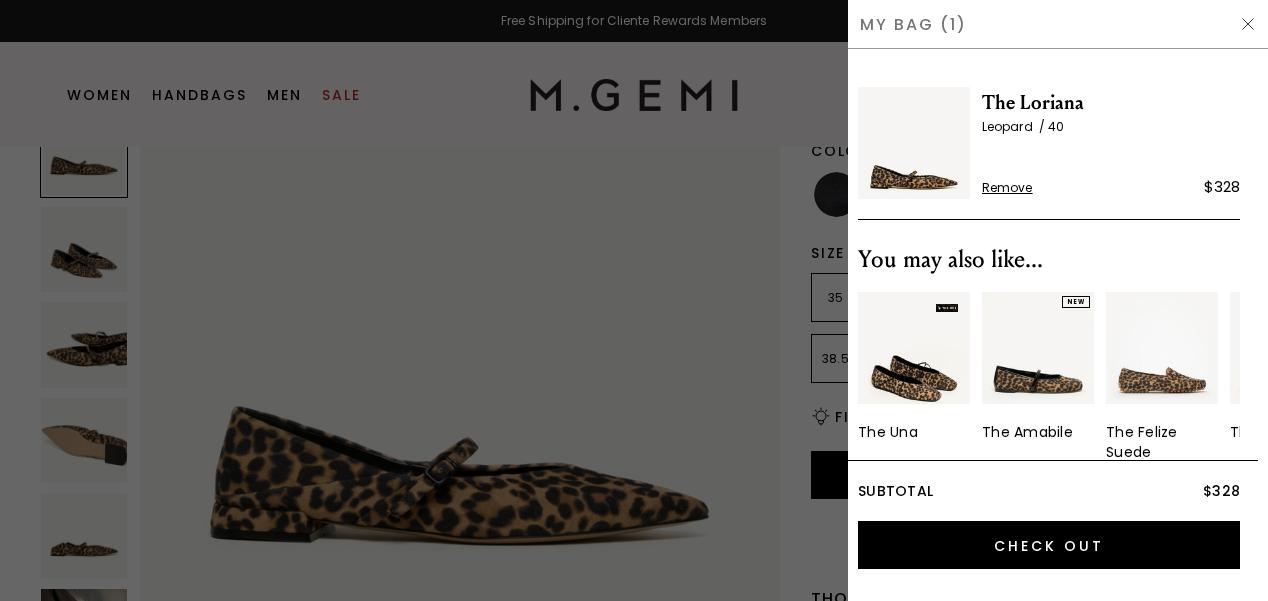click at bounding box center [1162, 348] 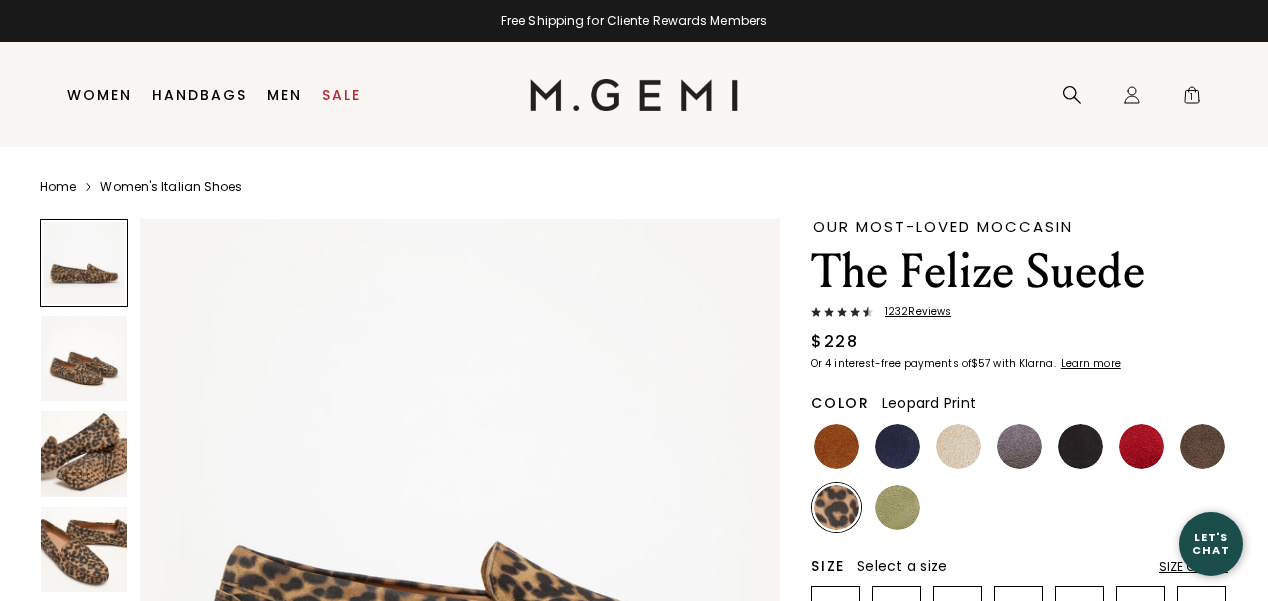 scroll, scrollTop: 0, scrollLeft: 0, axis: both 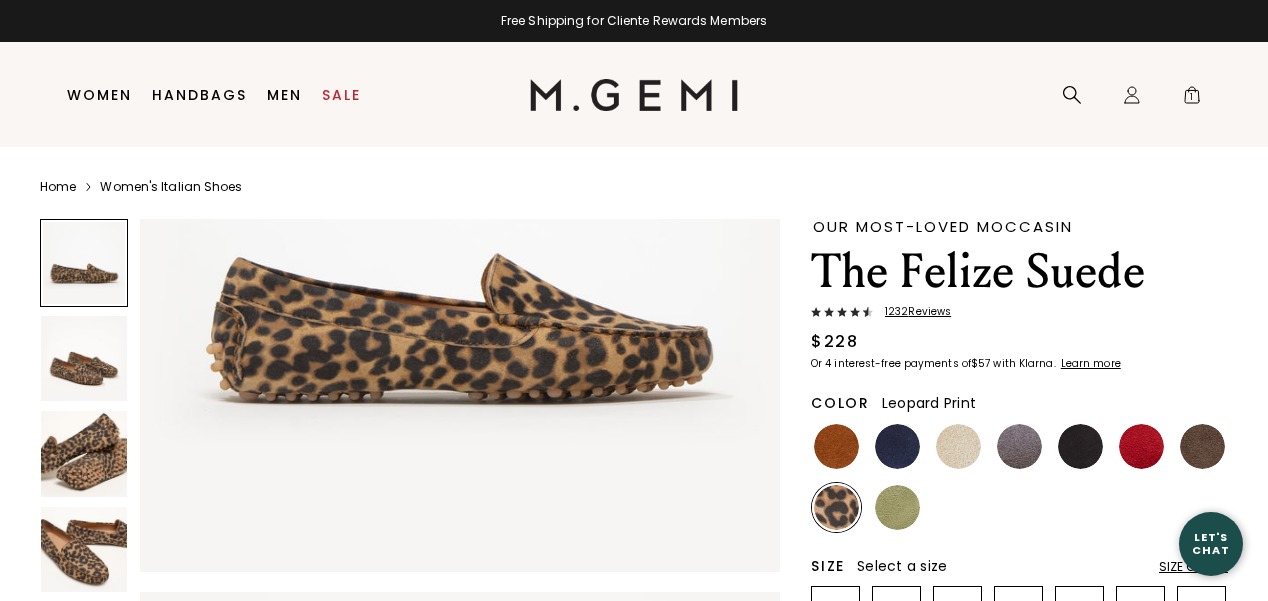 click at bounding box center [84, 454] 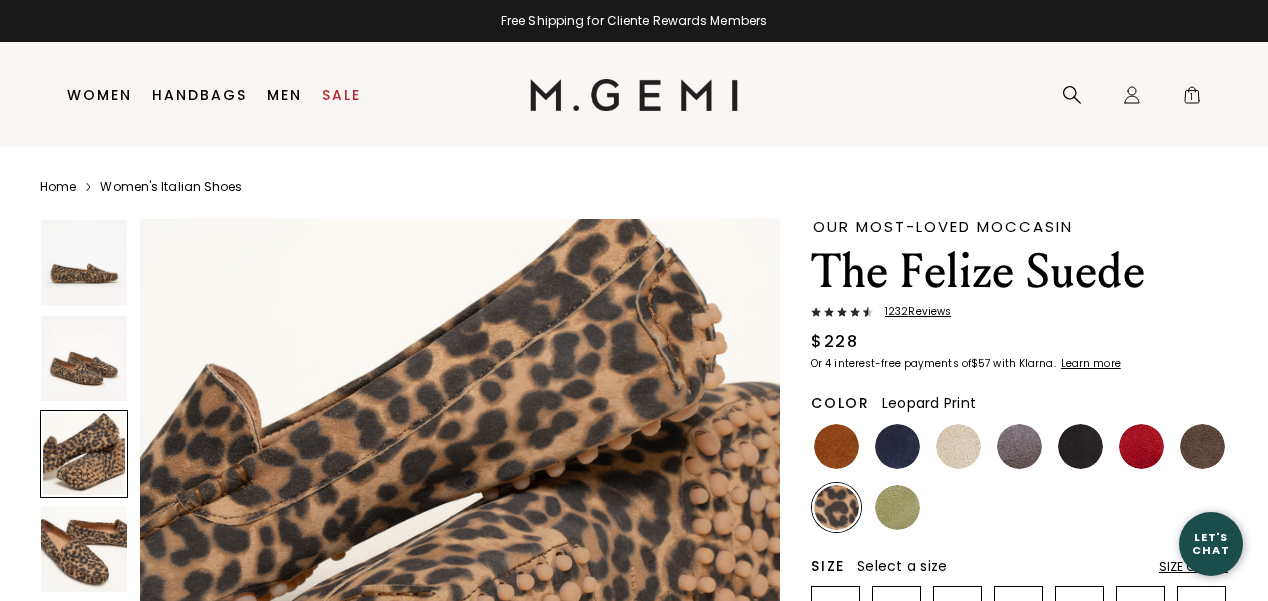 scroll, scrollTop: 1361, scrollLeft: 0, axis: vertical 